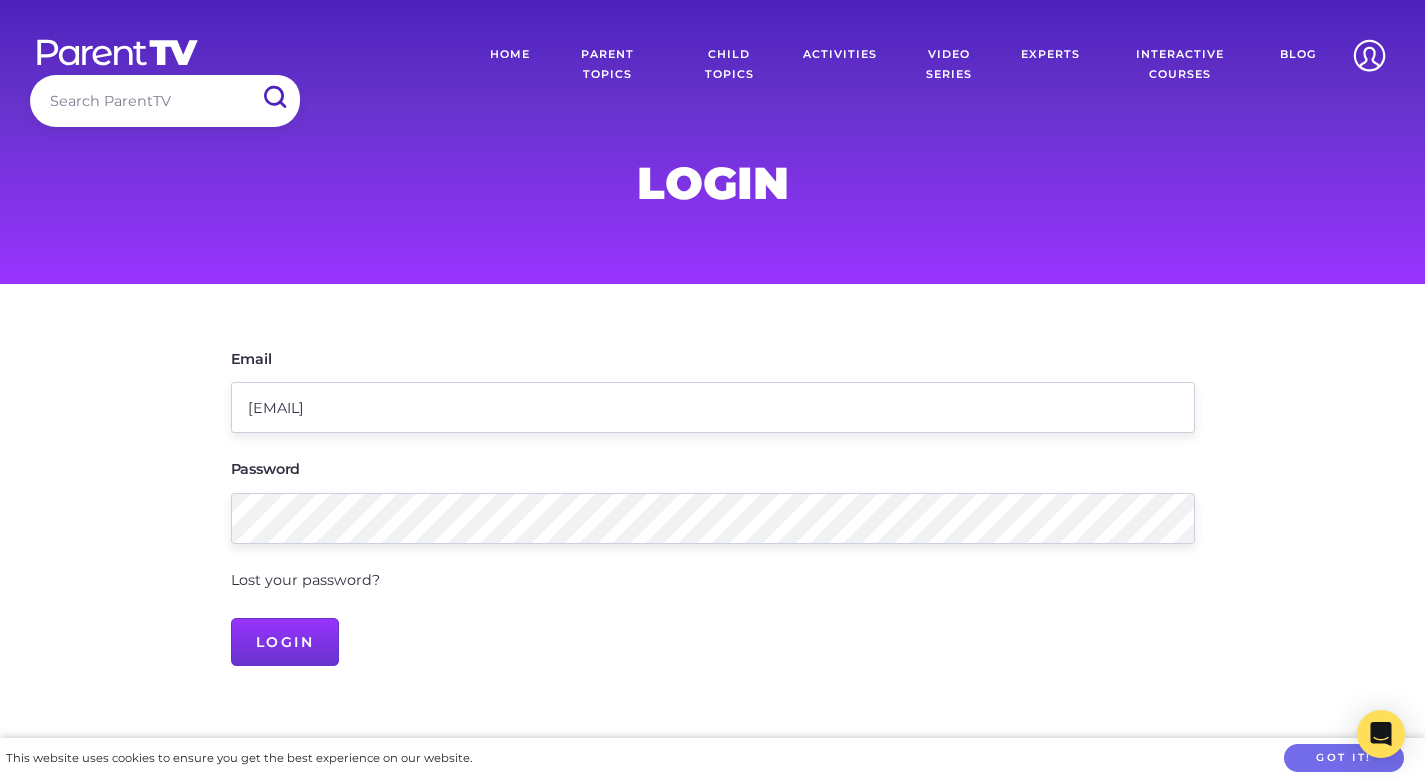scroll, scrollTop: 0, scrollLeft: 0, axis: both 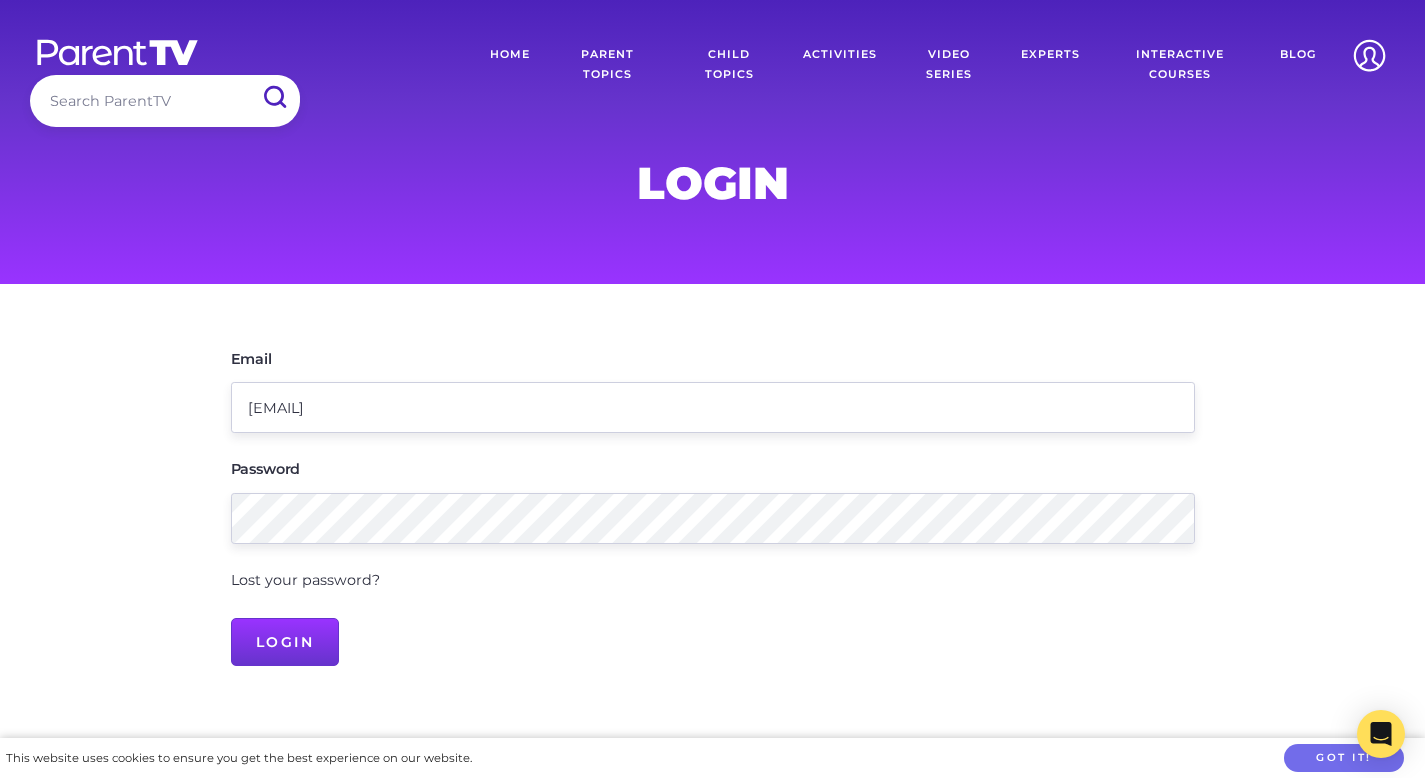 click on "Lost your password?" at bounding box center [305, 580] 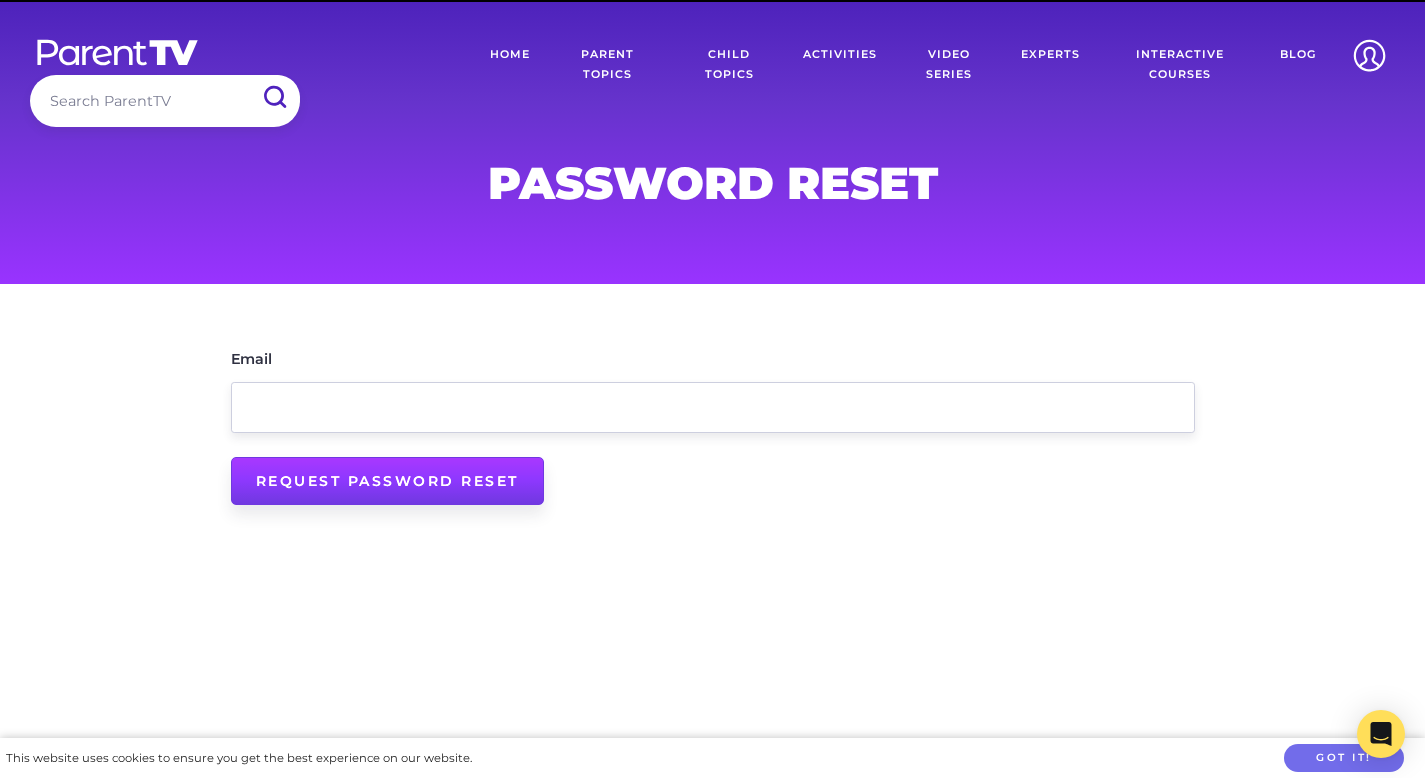 scroll, scrollTop: 0, scrollLeft: 0, axis: both 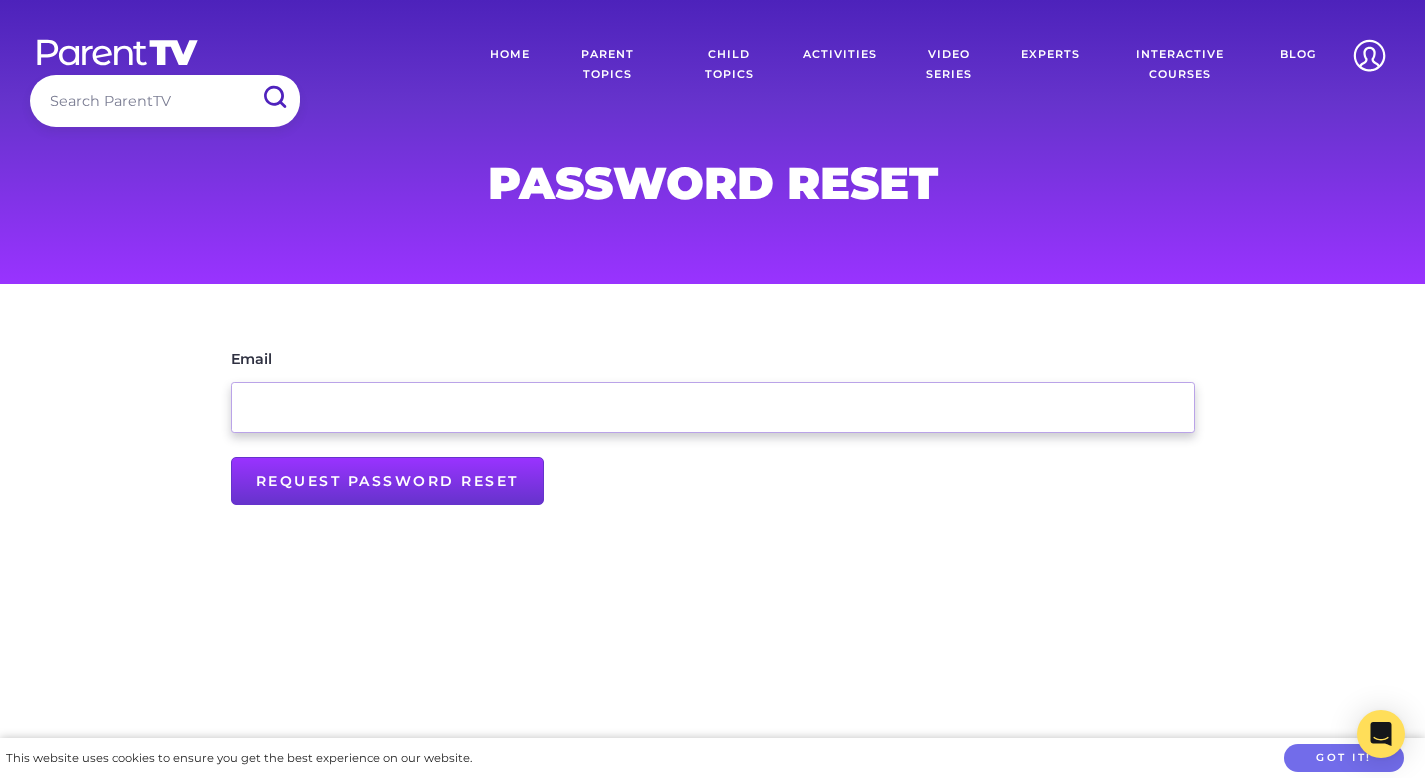 click on "Email" at bounding box center (713, 407) 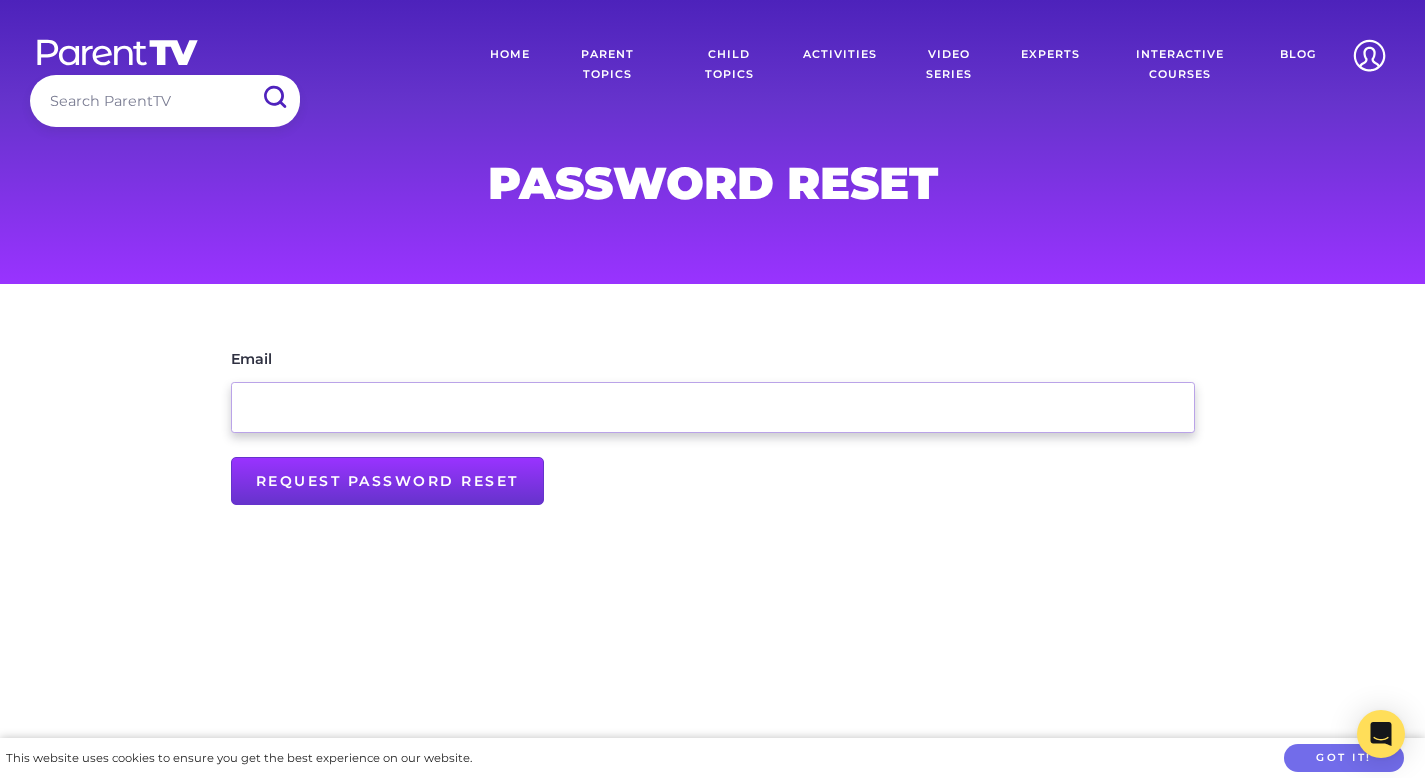 type on "[EMAIL]" 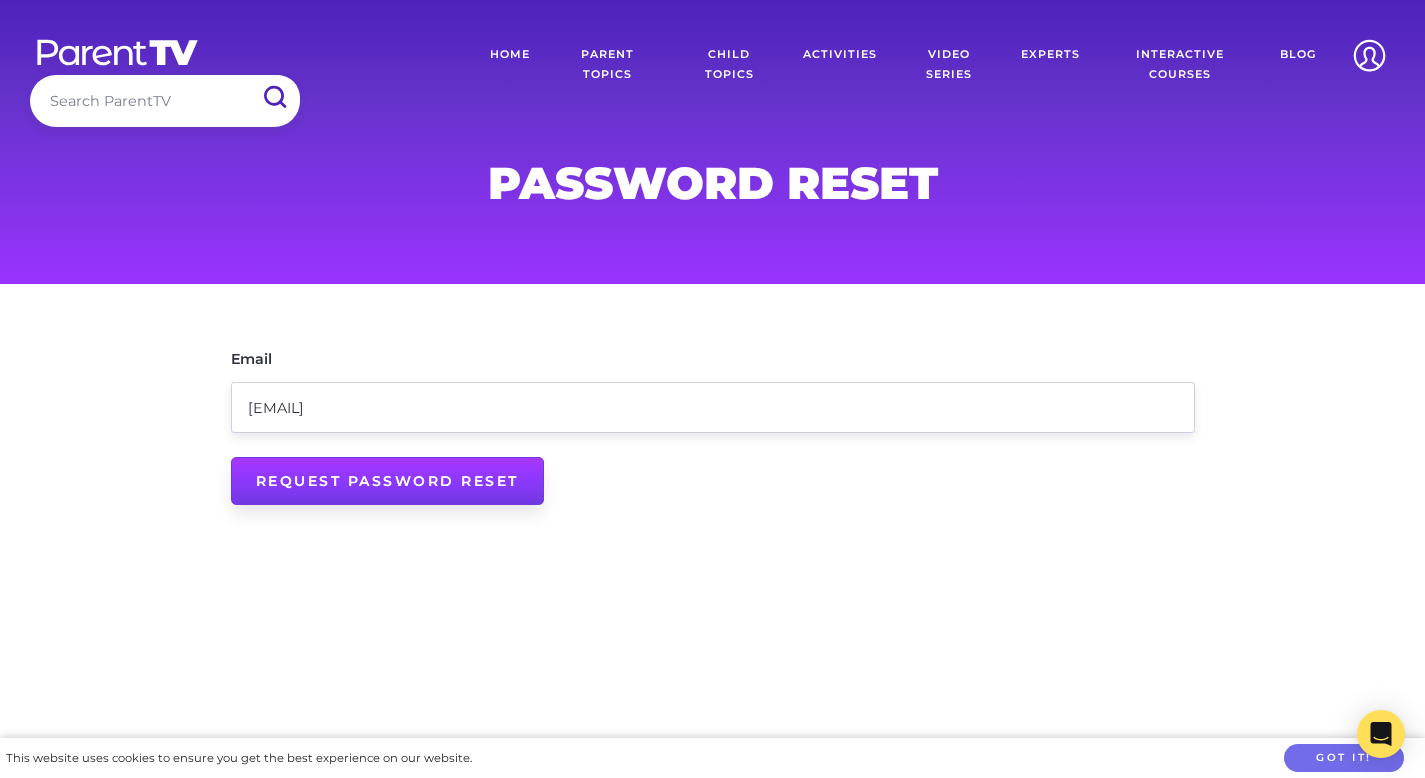 click on "Request Password Reset" at bounding box center (387, 481) 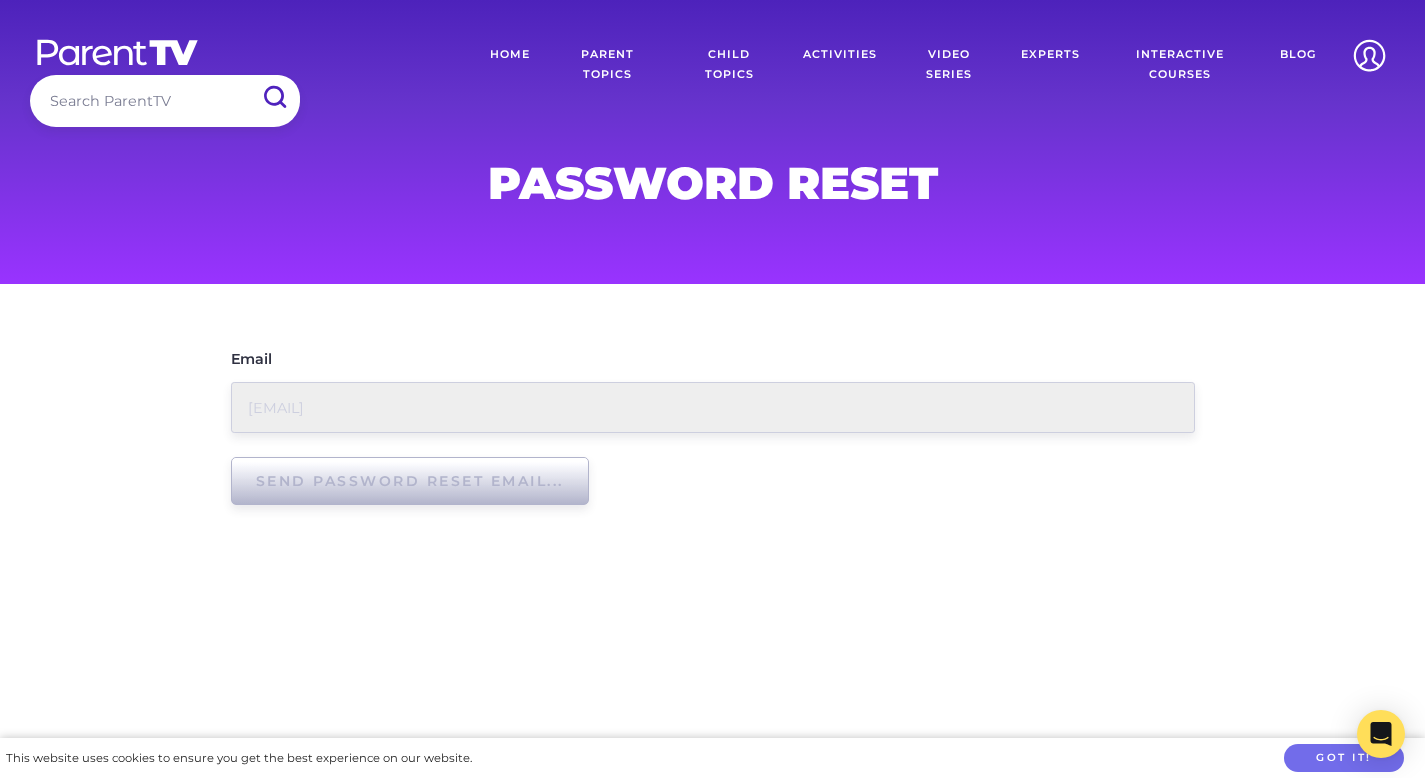 type on "Request Password Reset" 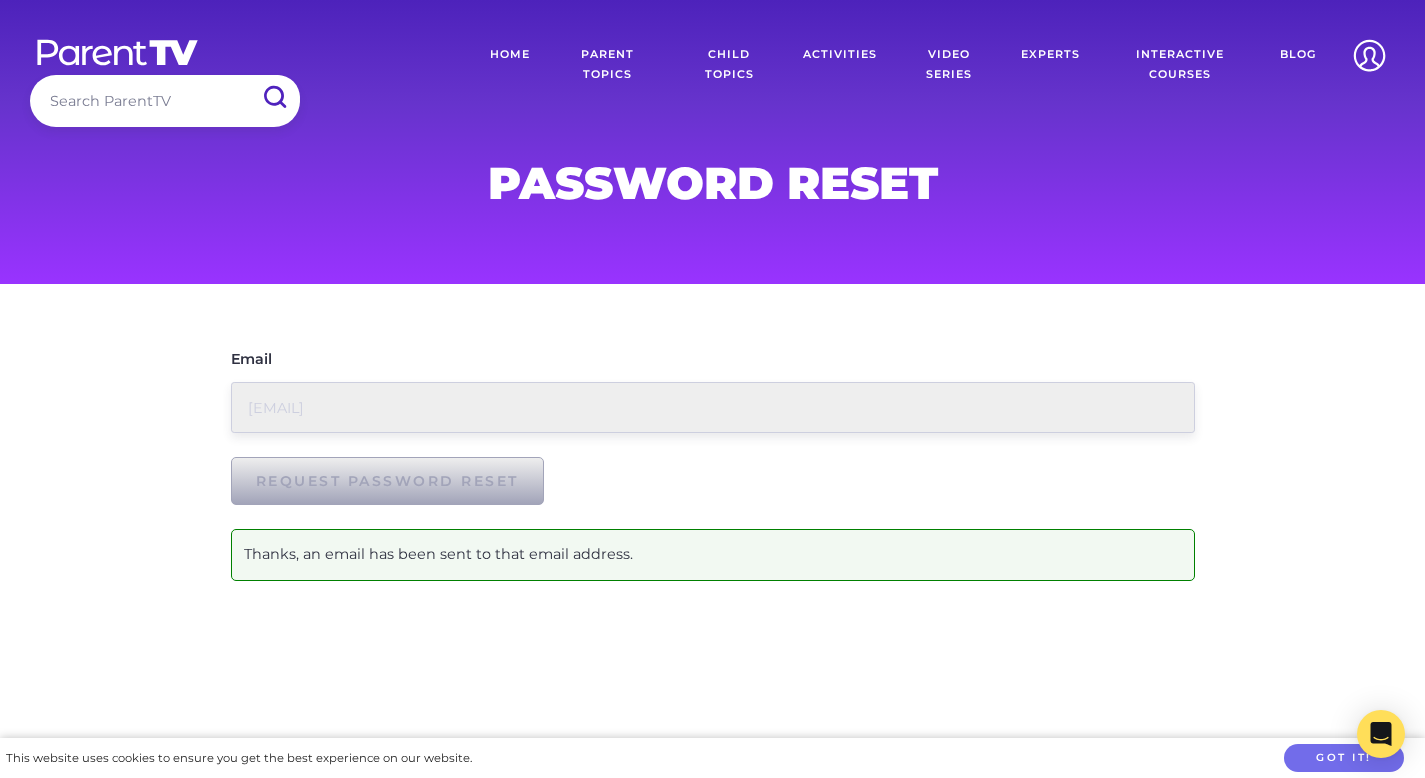 click on "Parent Topics" at bounding box center (608, 65) 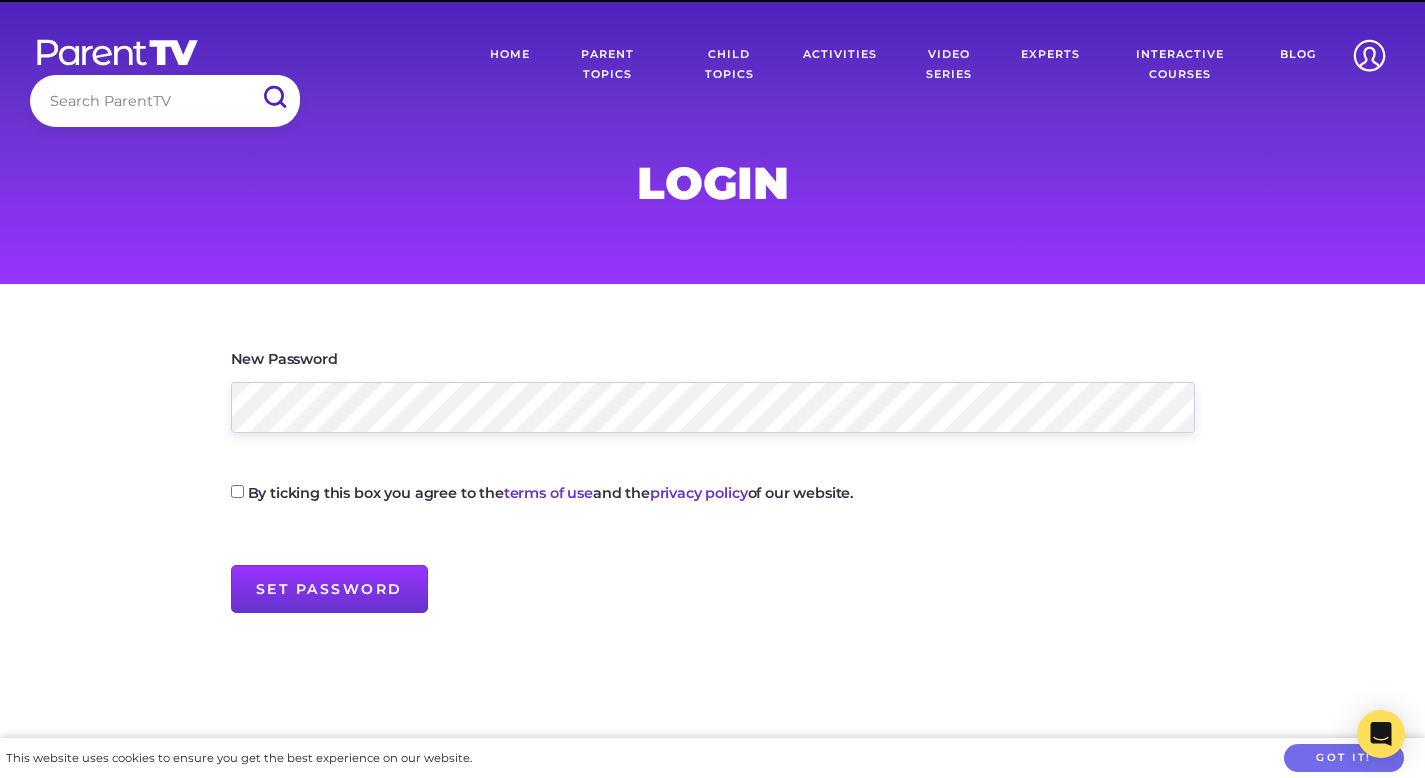 scroll, scrollTop: 0, scrollLeft: 0, axis: both 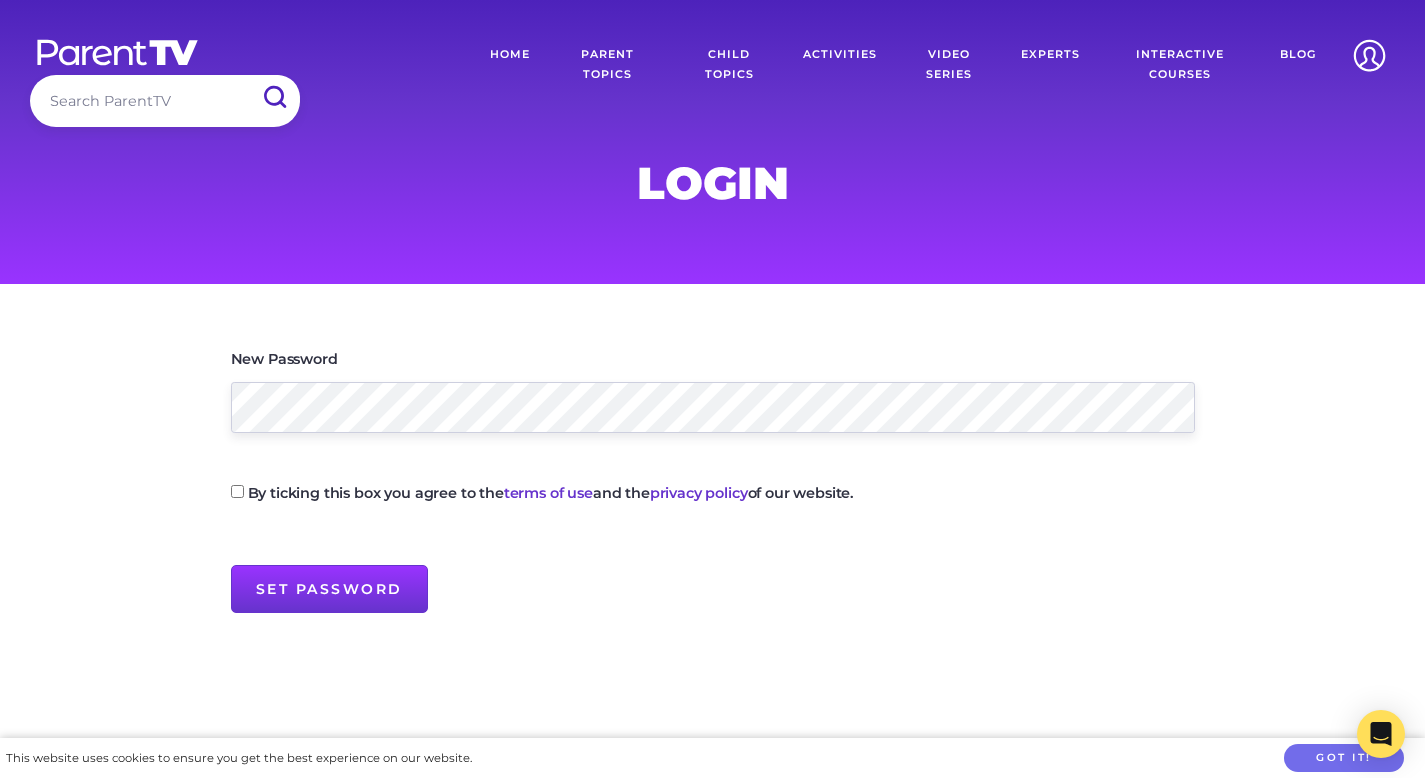 click on "By ticking this box you agree to the  terms of use
and the  privacy policy  of our website." at bounding box center [237, 491] 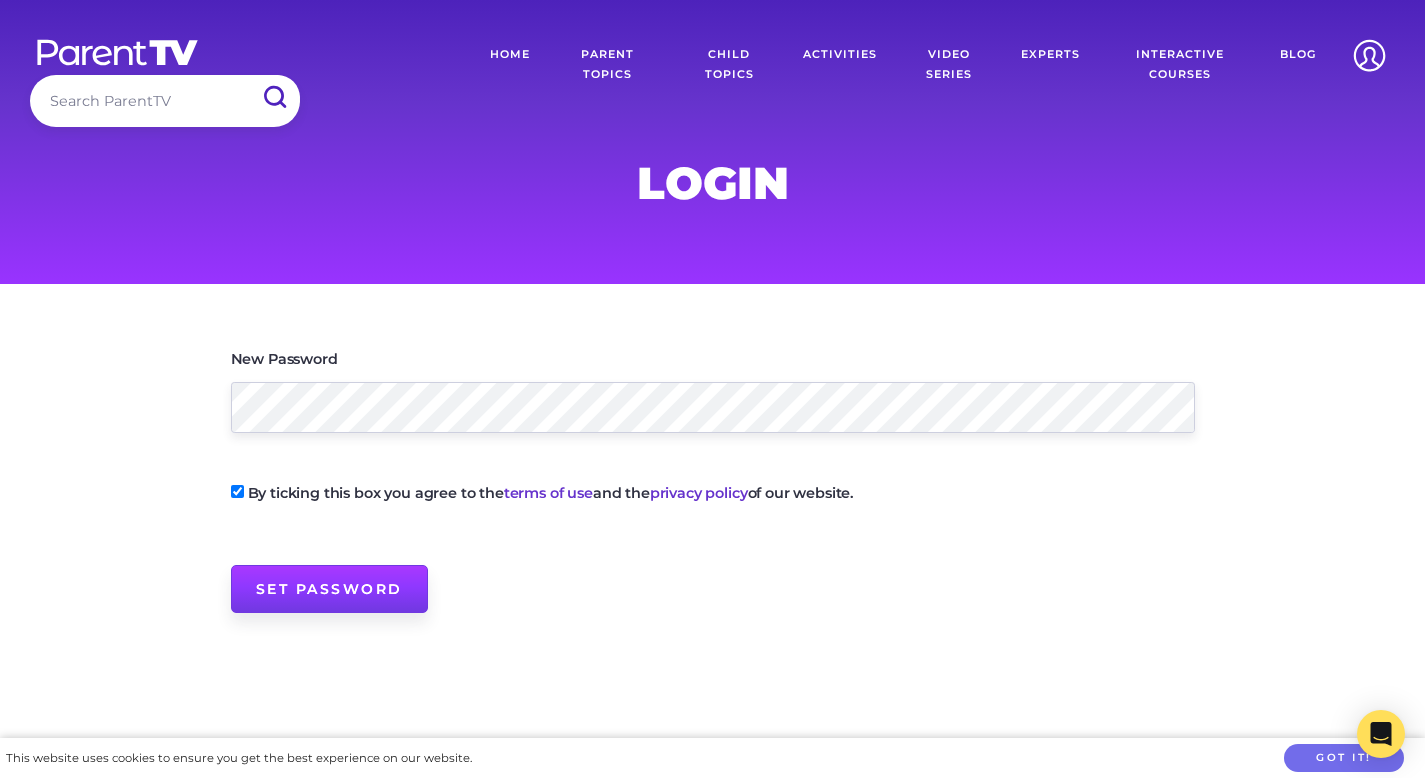 click on "Set Password" at bounding box center [329, 589] 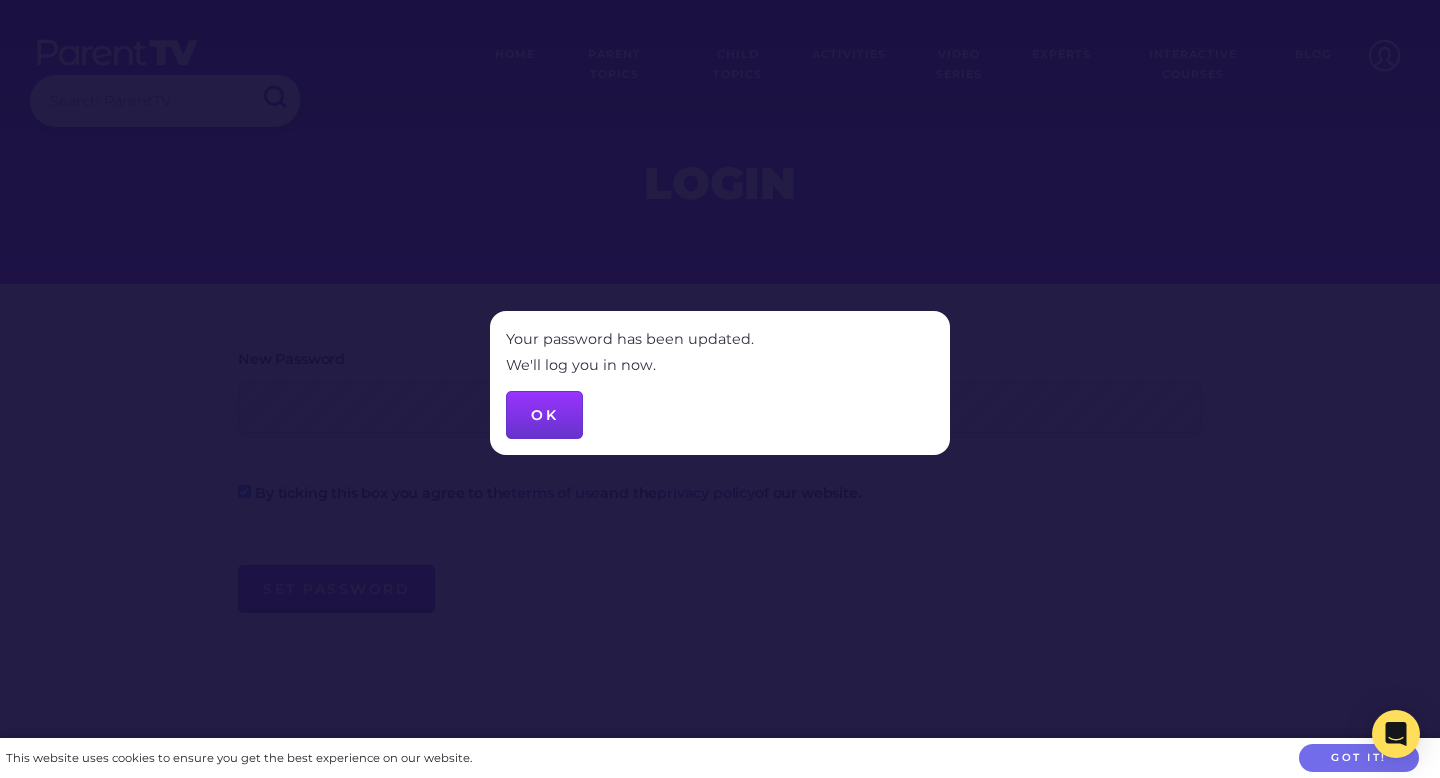 click on "OK" at bounding box center [544, 415] 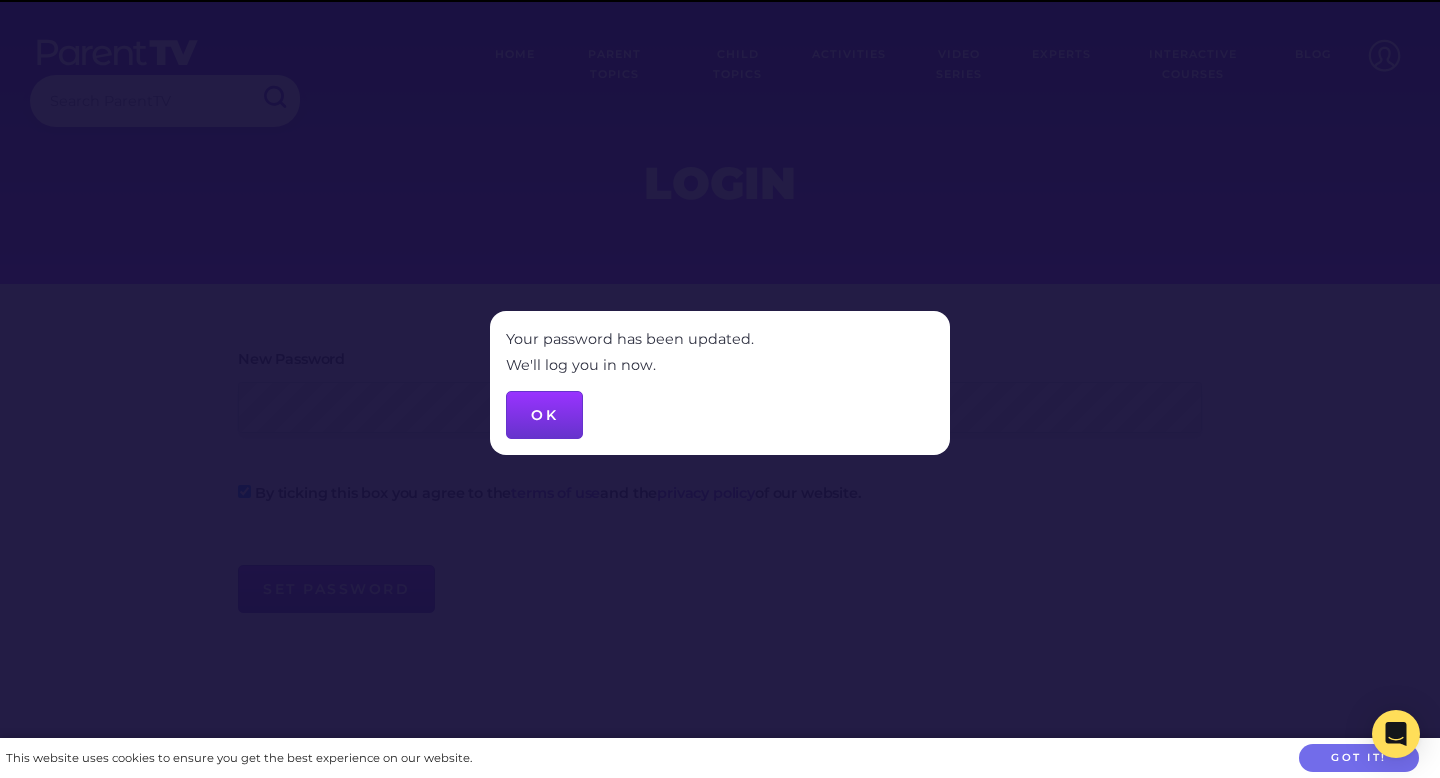click on "OK" at bounding box center [544, 415] 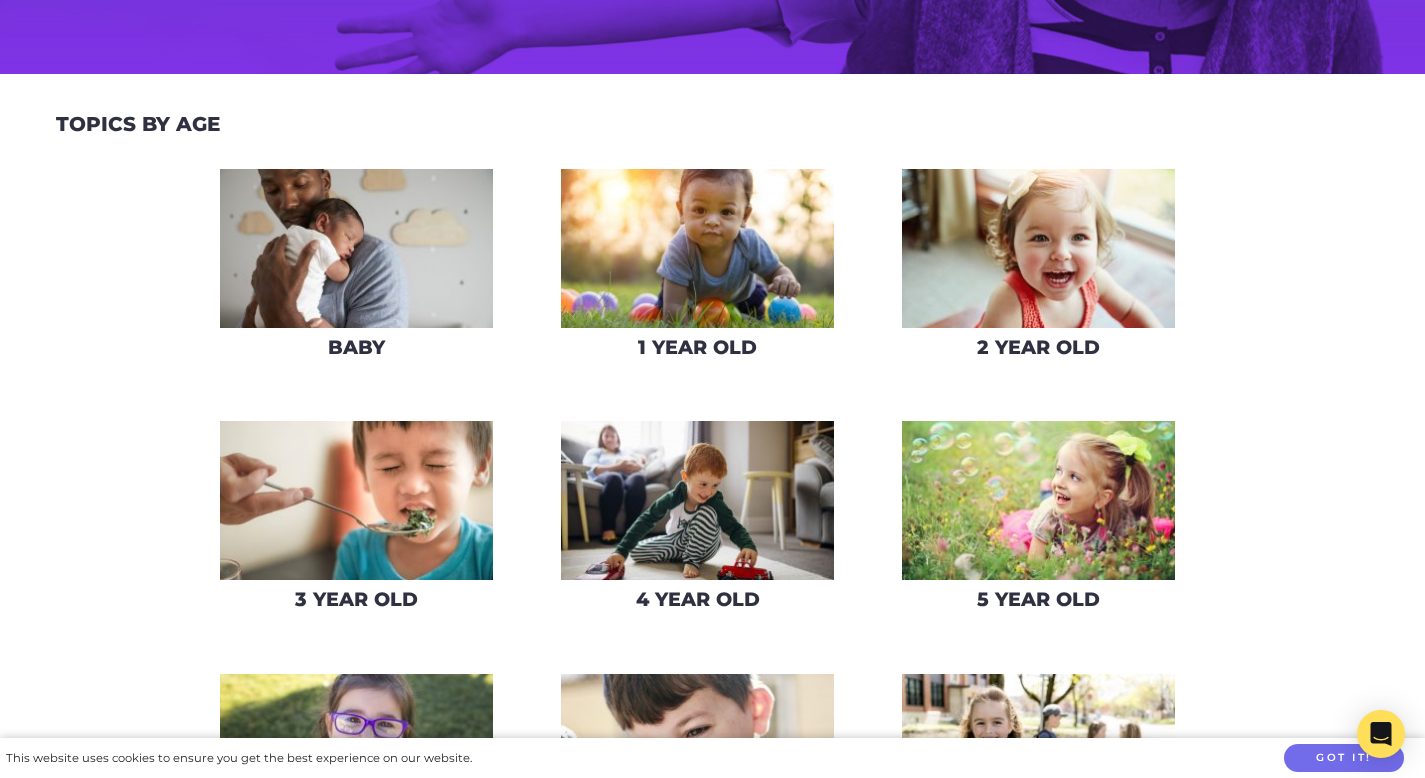 scroll, scrollTop: 475, scrollLeft: 0, axis: vertical 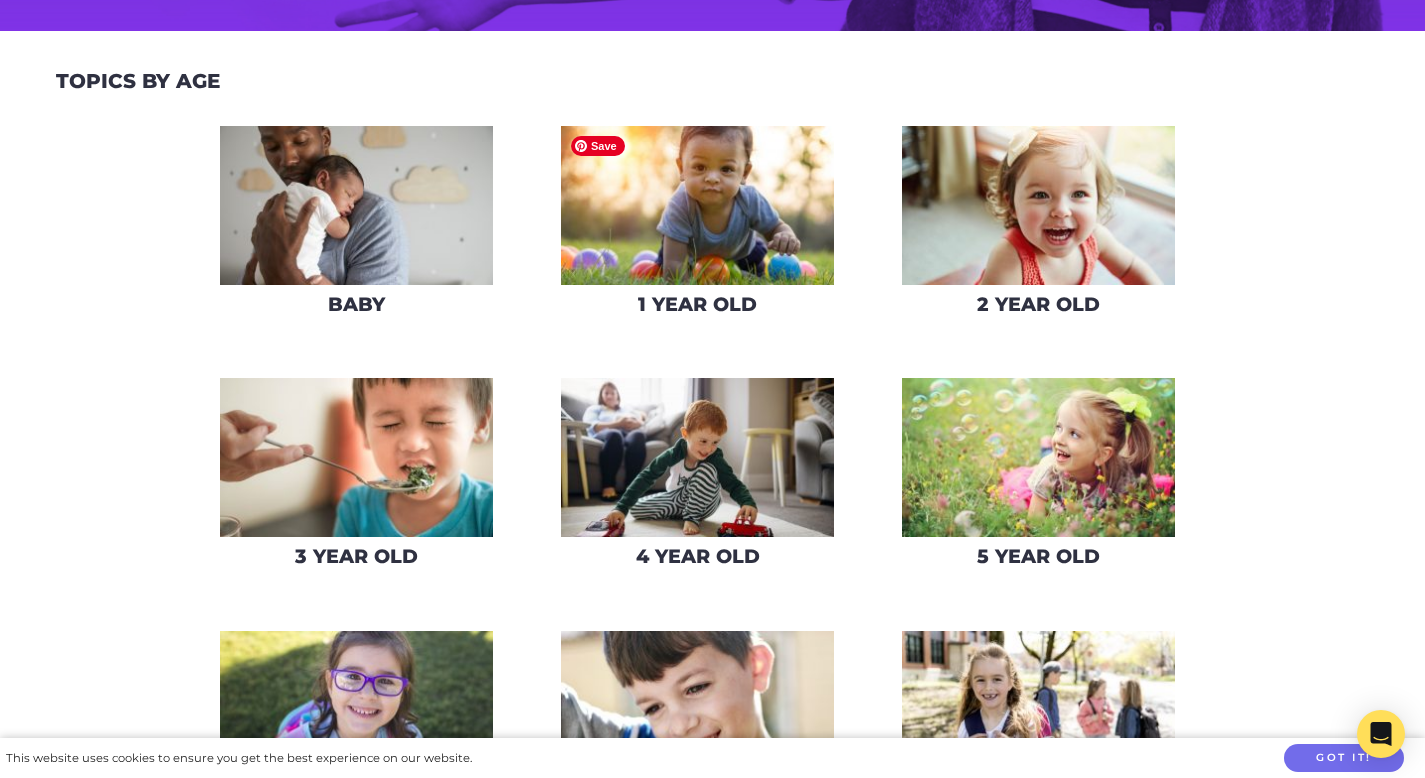 click at bounding box center [697, 205] 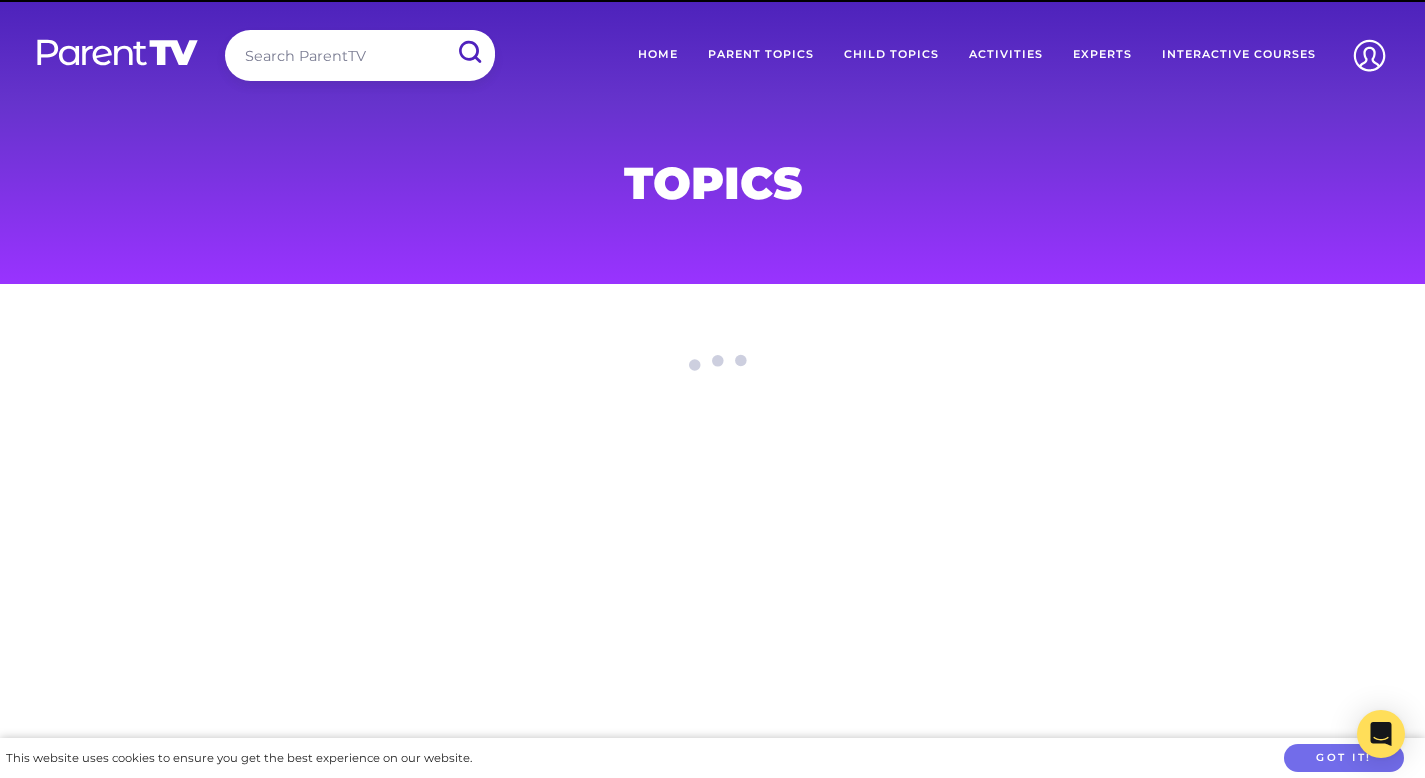 scroll, scrollTop: 0, scrollLeft: 0, axis: both 